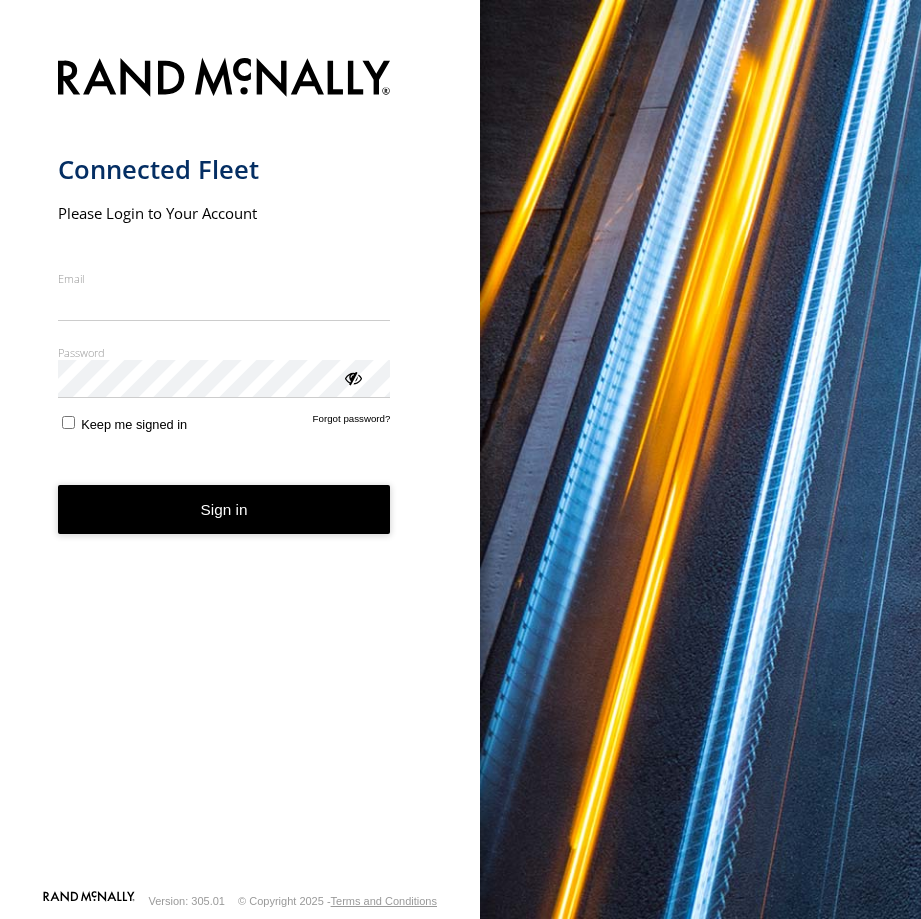 scroll, scrollTop: 0, scrollLeft: 0, axis: both 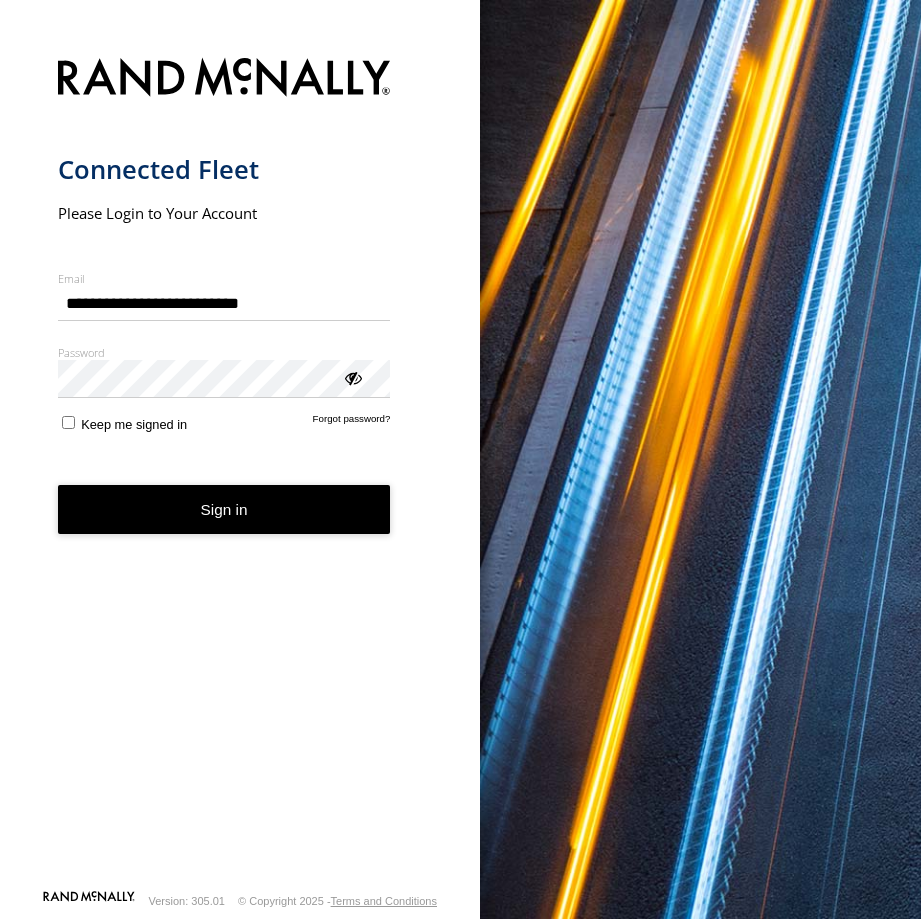 click on "Sign in" at bounding box center [224, 509] 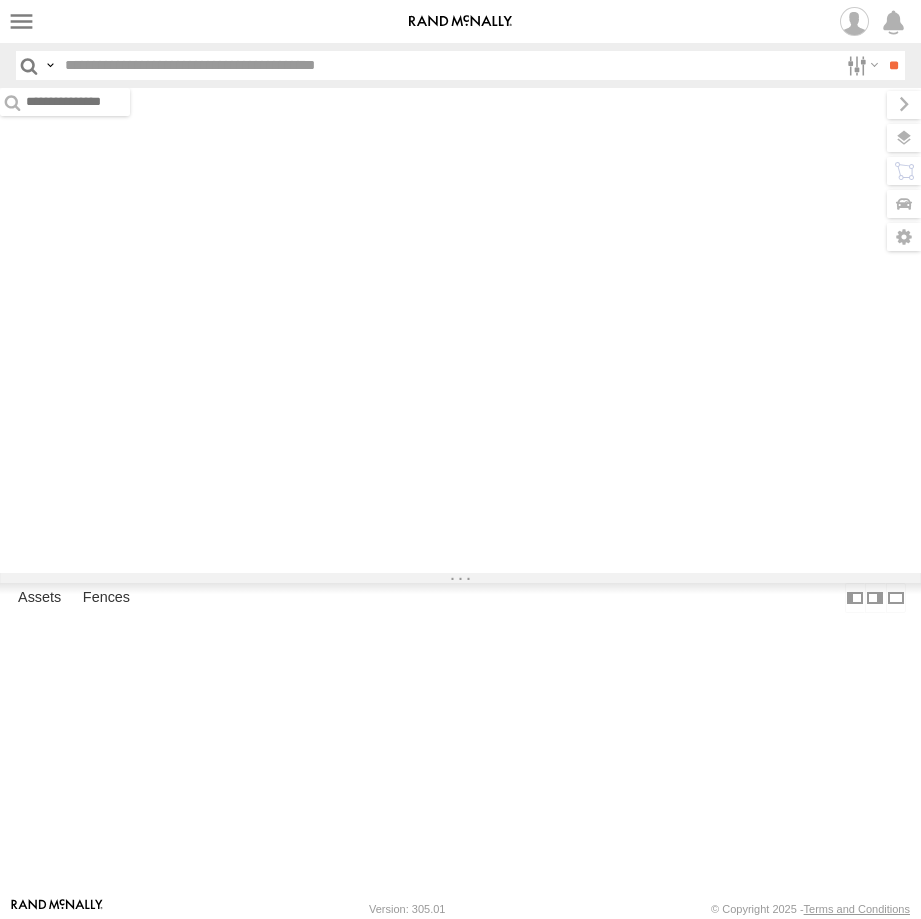 scroll, scrollTop: 0, scrollLeft: 0, axis: both 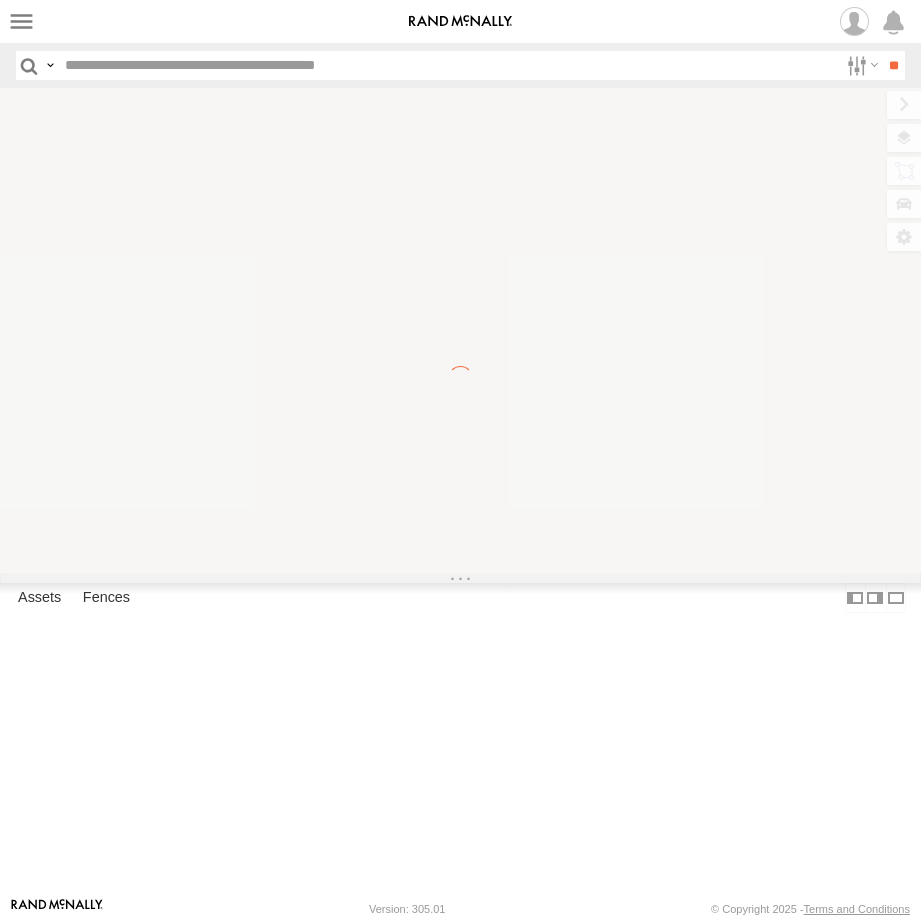 click at bounding box center (447, 65) 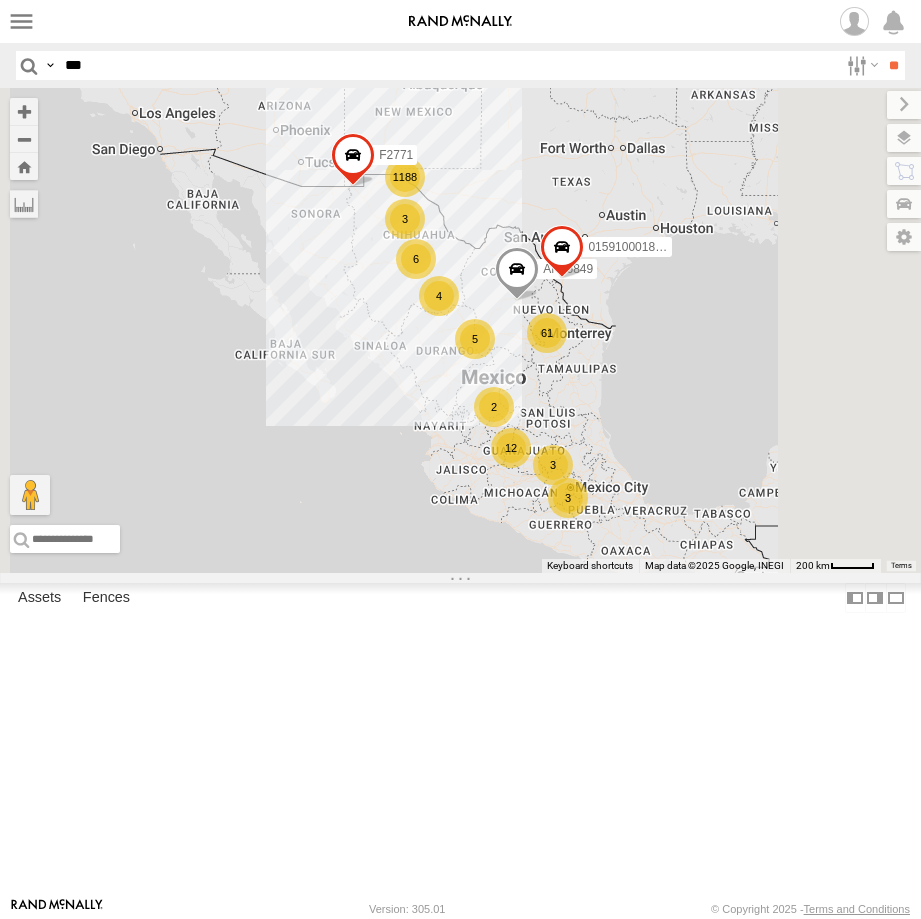 type on "***" 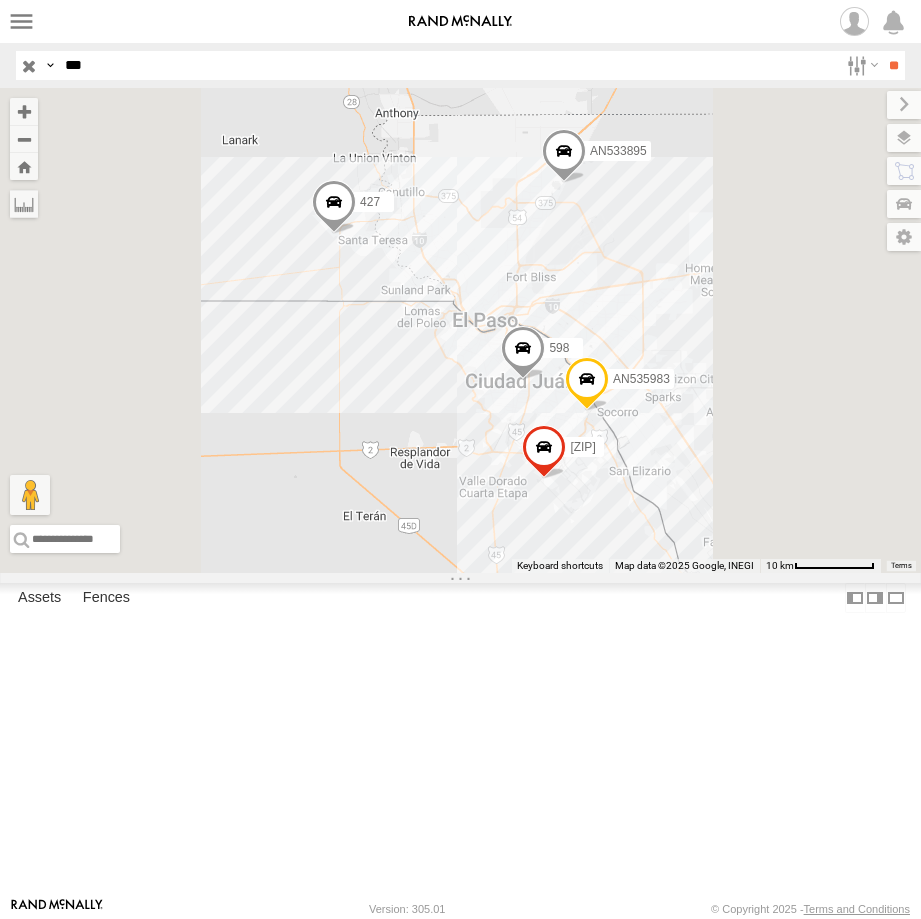 click on "598" at bounding box center [0, 0] 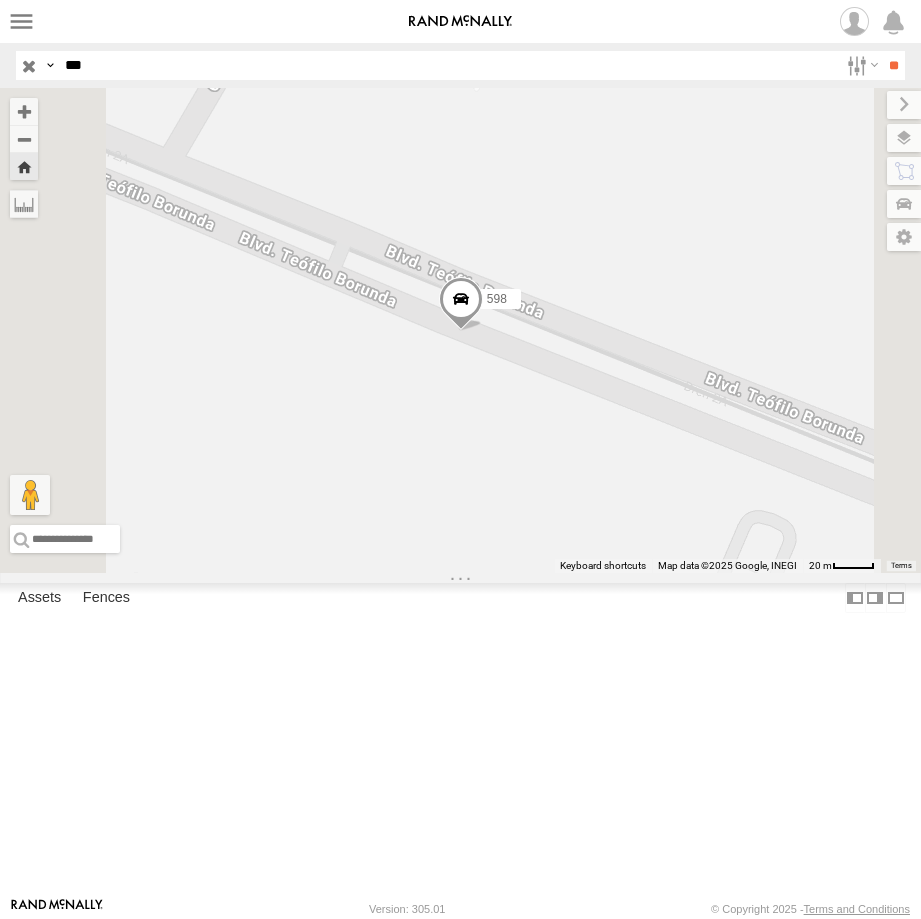 click at bounding box center (460, 304) 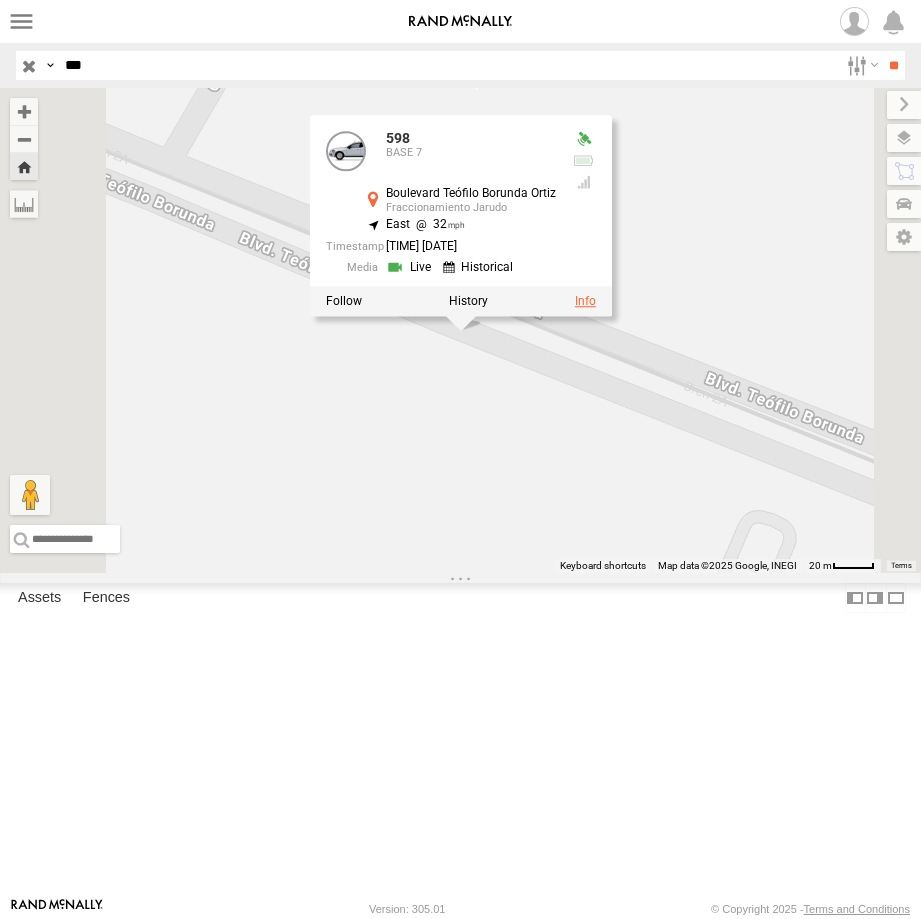 click at bounding box center (584, 301) 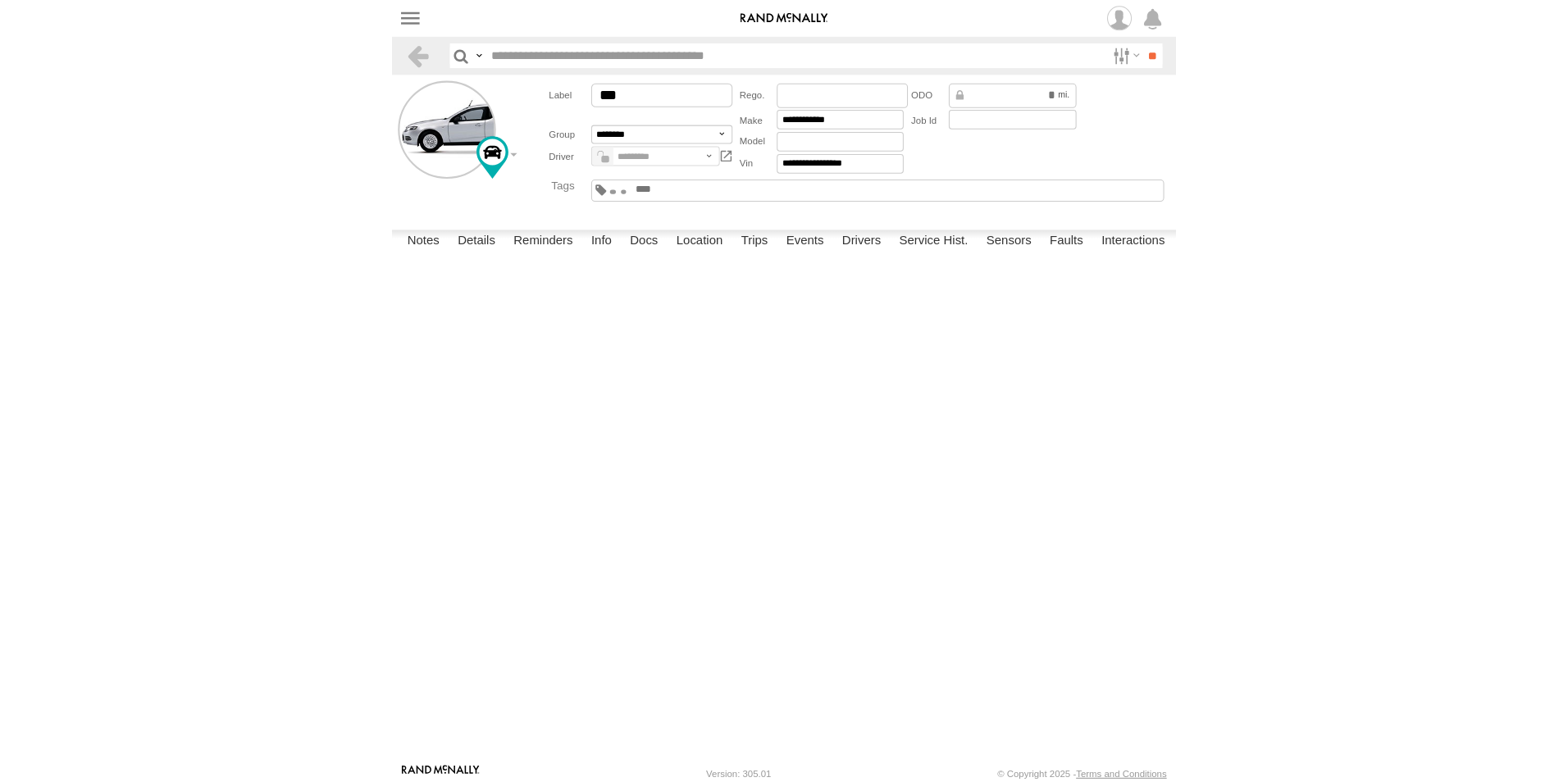 scroll, scrollTop: 0, scrollLeft: 0, axis: both 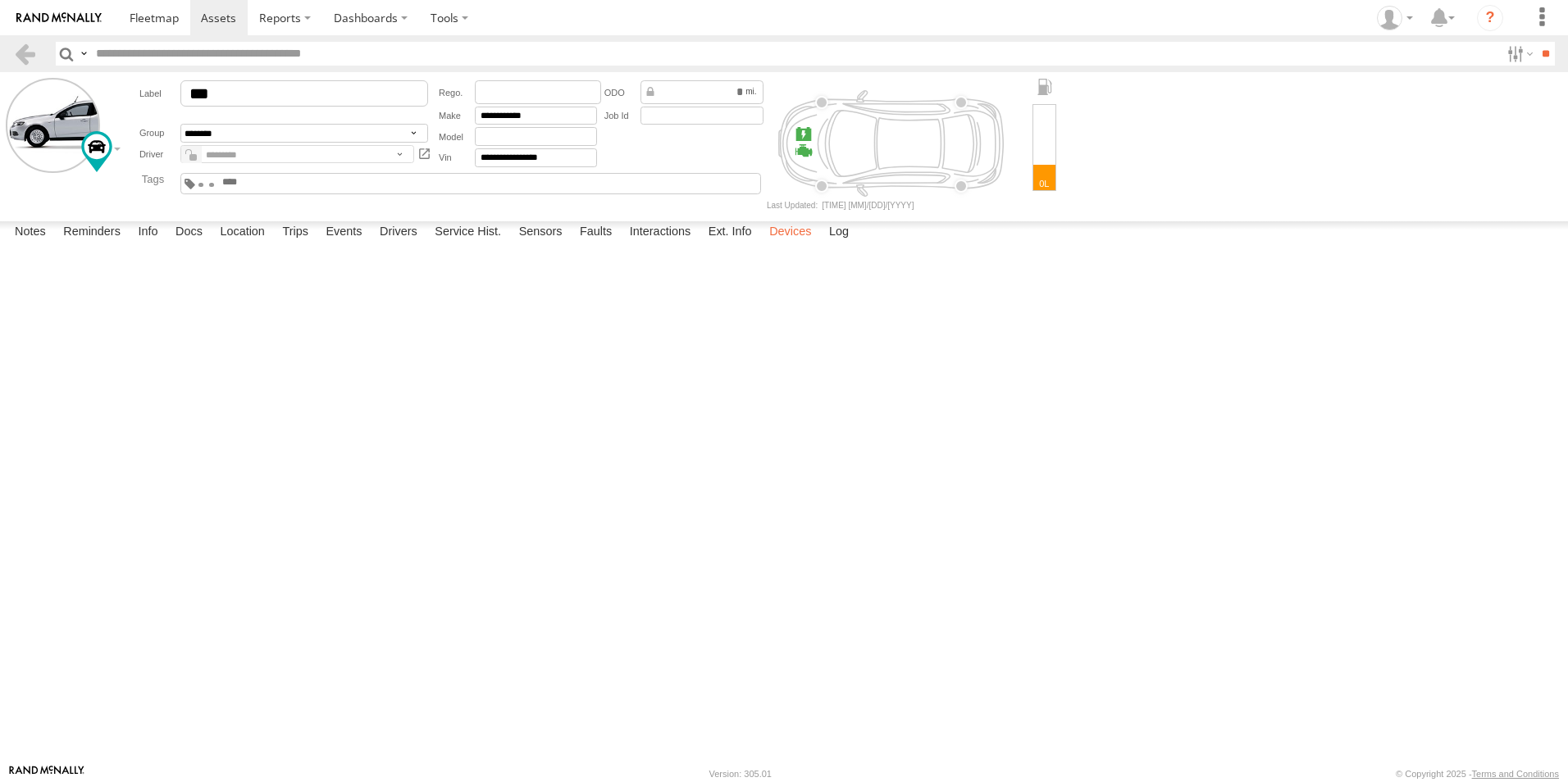 click on "Devices" at bounding box center [790, 233] 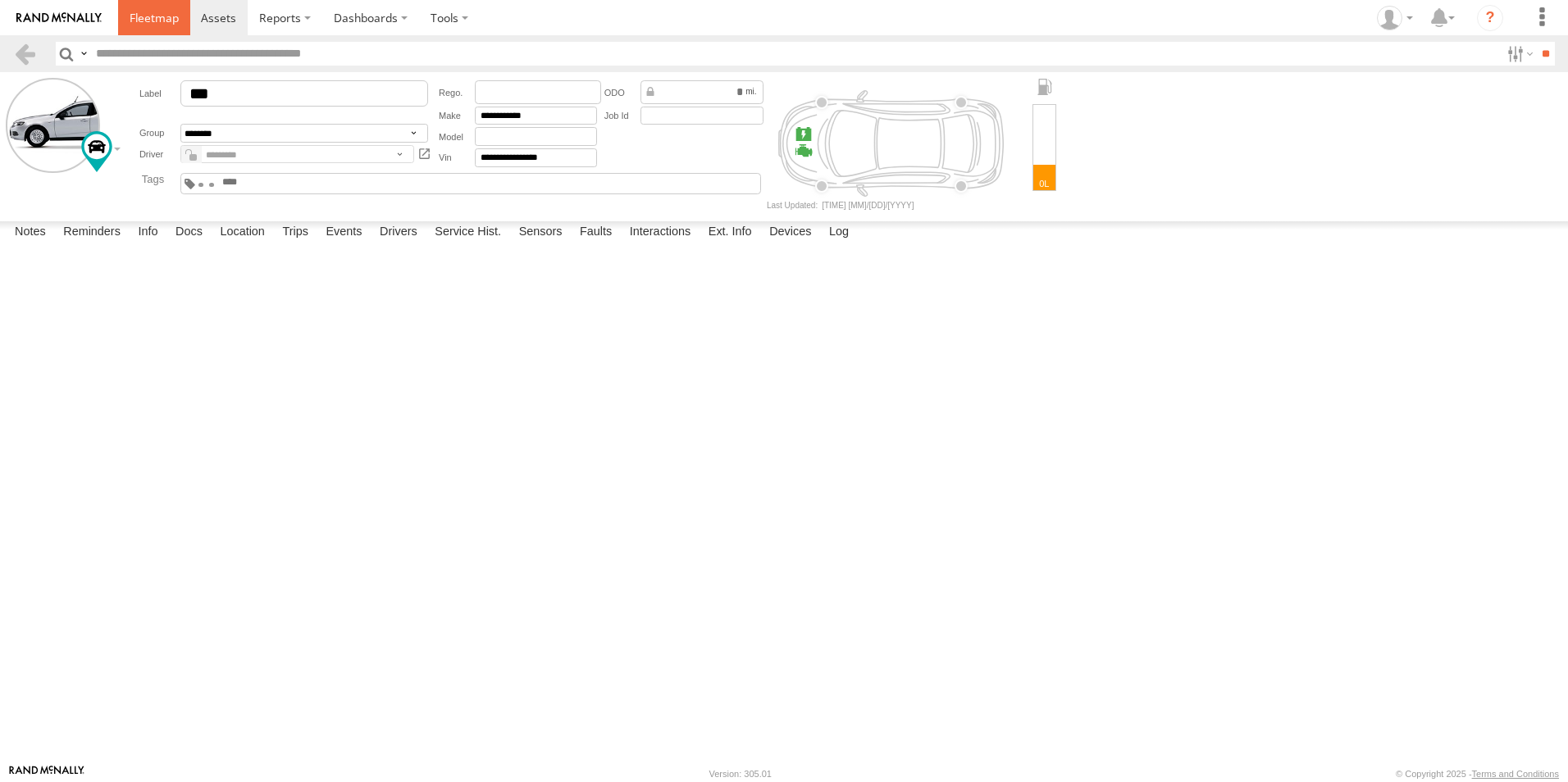 click at bounding box center (154, 17) 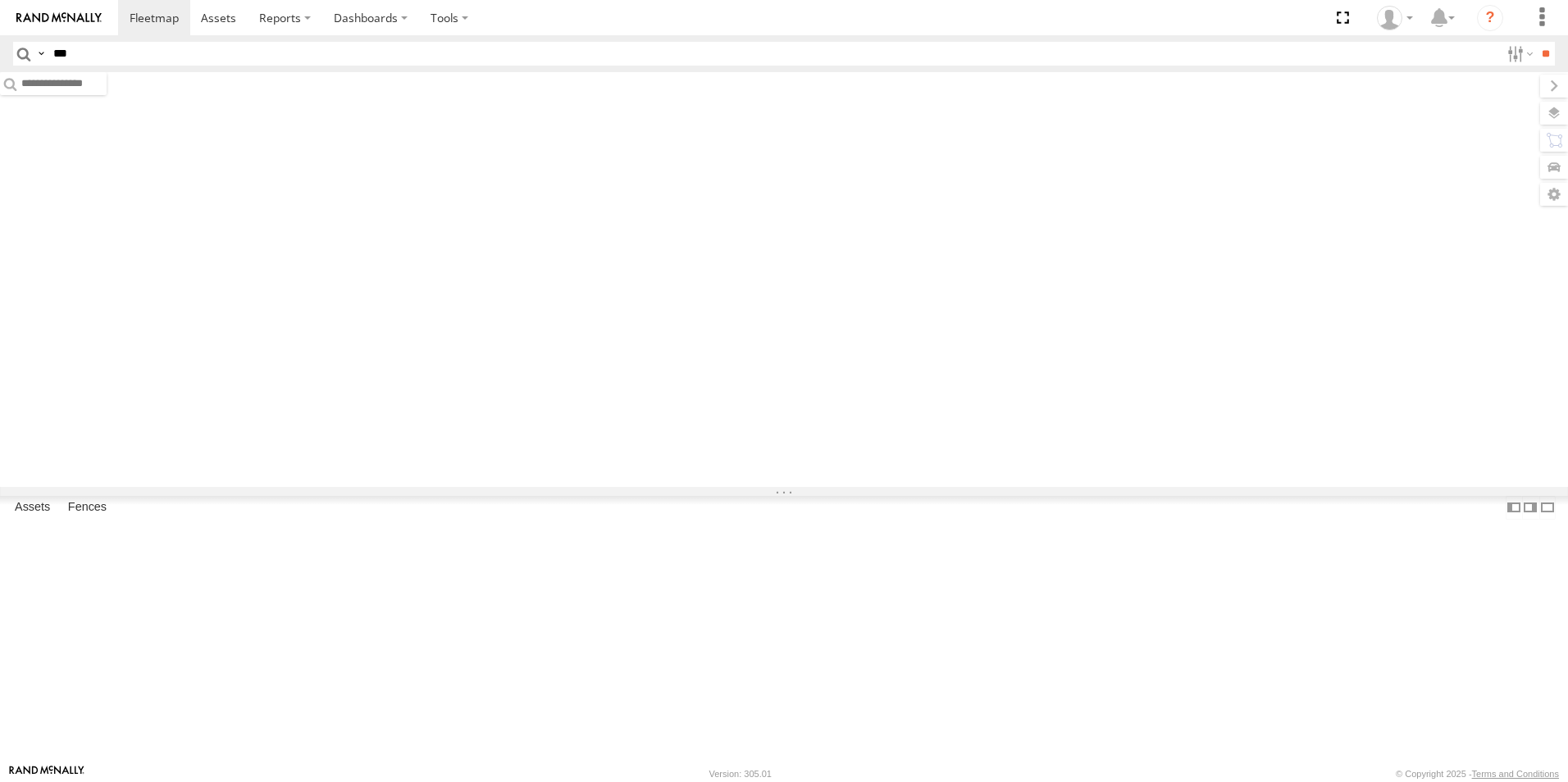 scroll, scrollTop: 0, scrollLeft: 0, axis: both 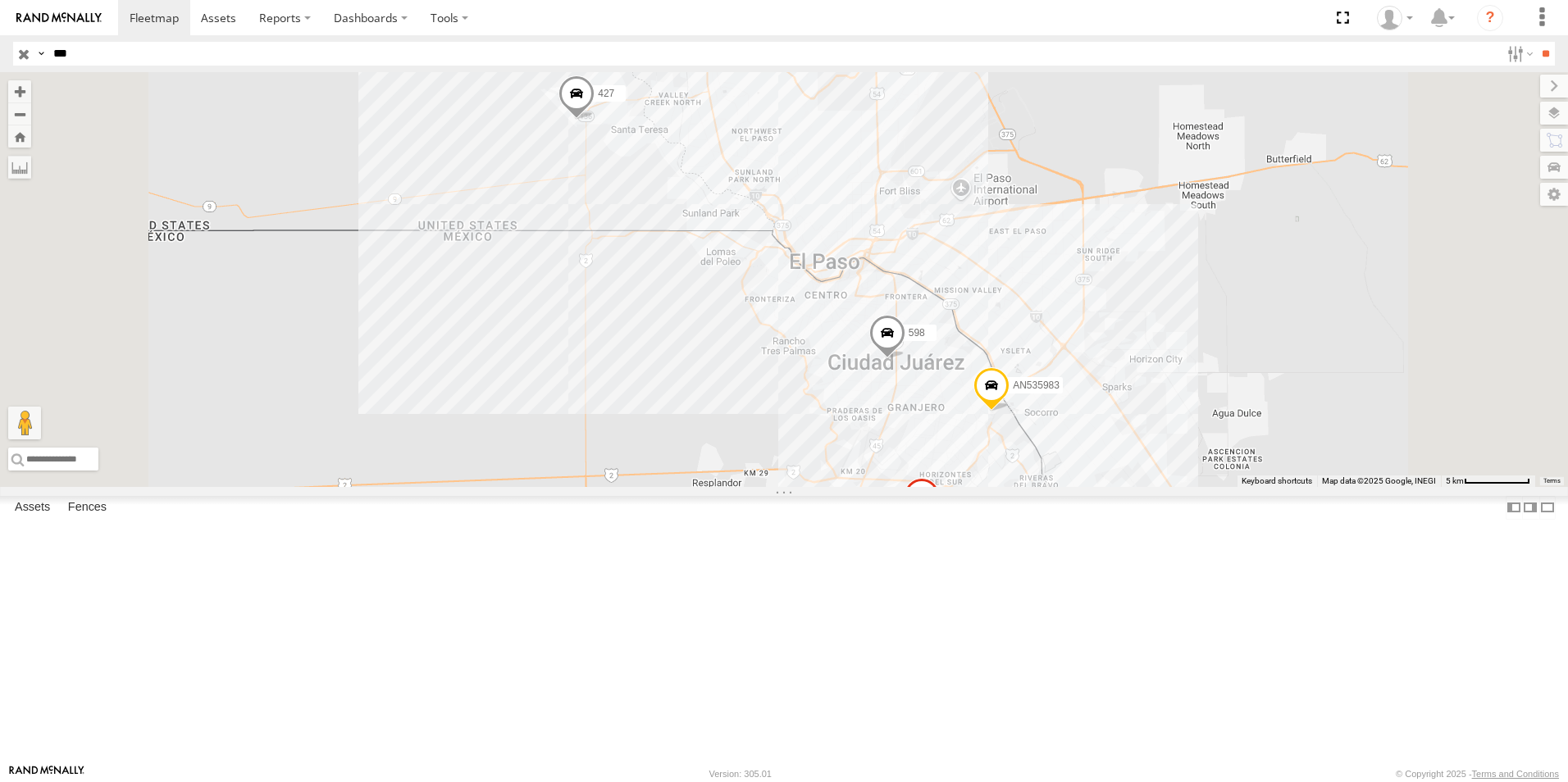 click on "598
BASE 7
[STREET_NAME]
[NEIGHBORHOOD]
[LATITUDE] [LONGITUDE]
Video" at bounding box center (0, 0) 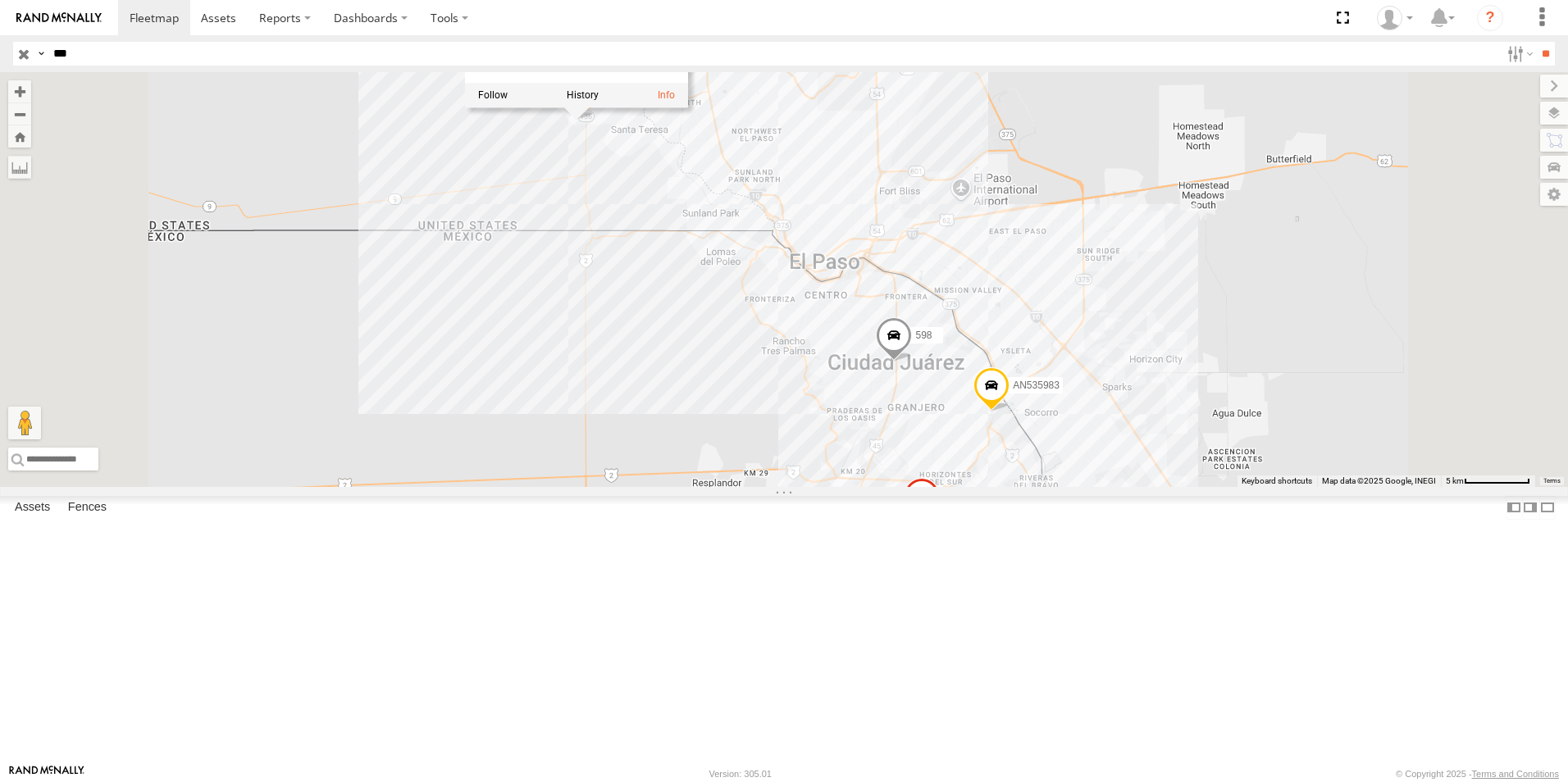click at bounding box center (894, 340) 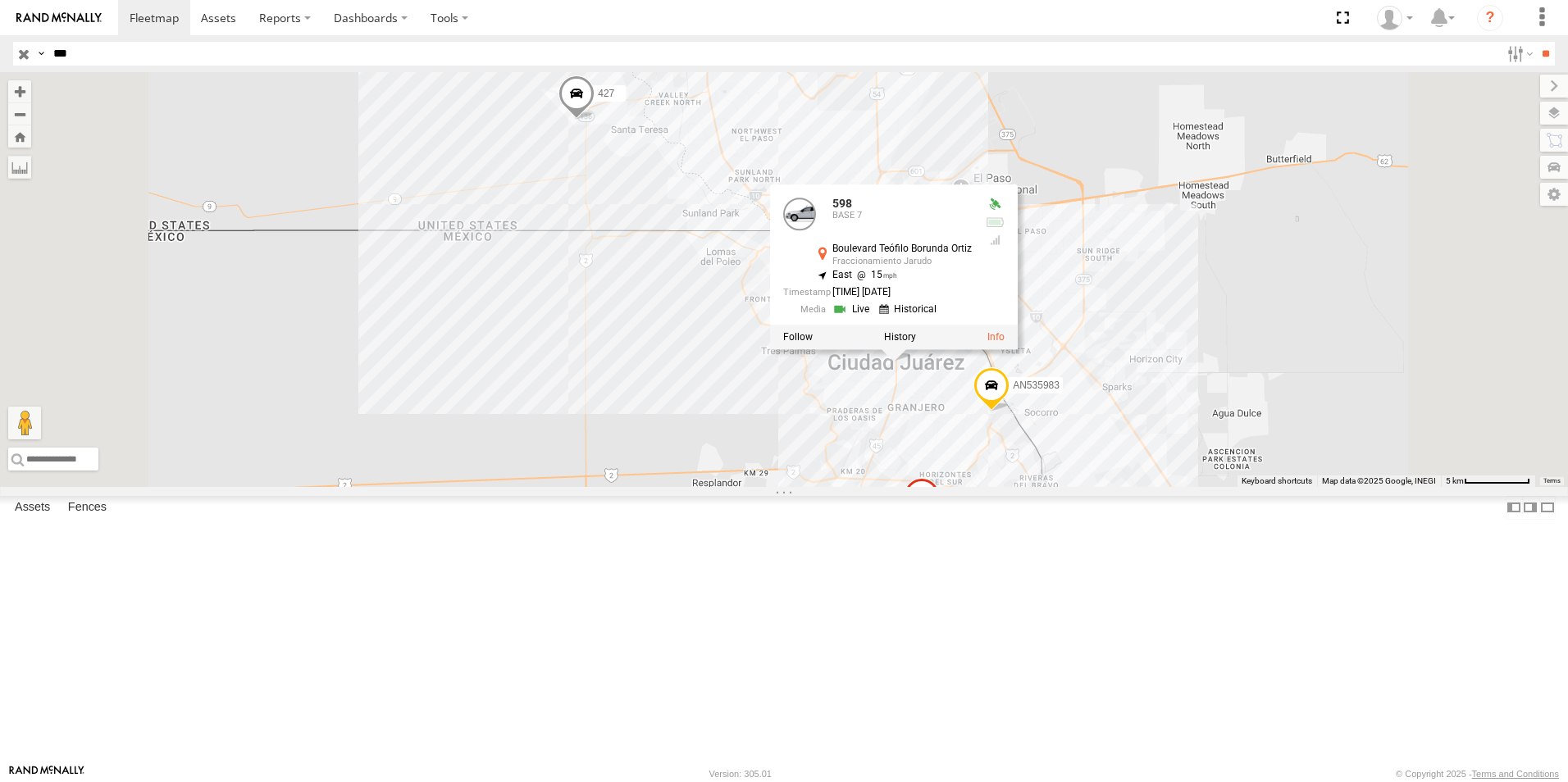 click on "598 AN533895 C598 427 AN535983 598 BASE 7 [STREET_NAME] [NEIGHBORHOOD] [LATITUDE] ,  [LONGITUDE] East 15 [TIME] [DATE]" at bounding box center (784, 280) 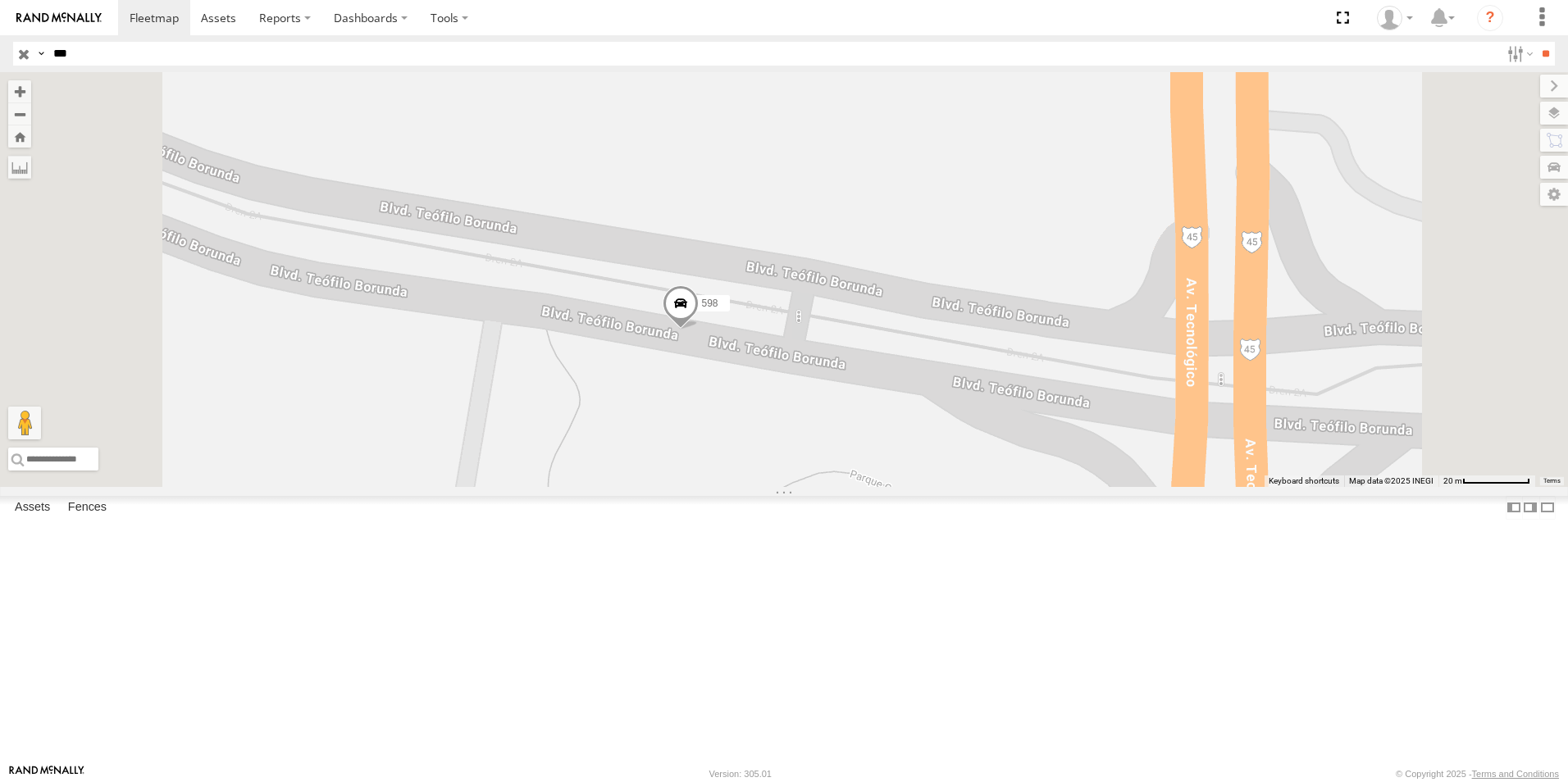 click at bounding box center (681, 307) 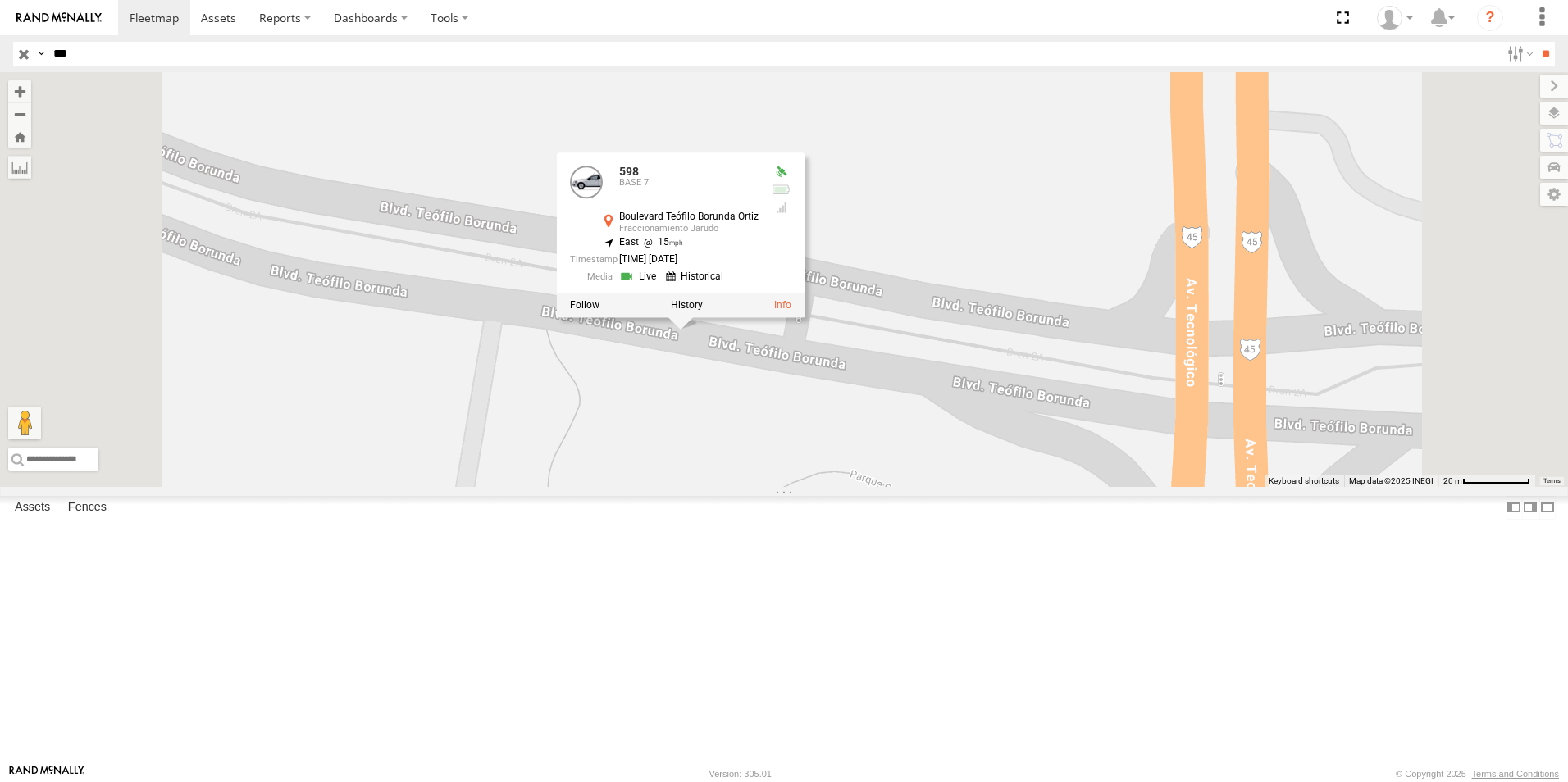 click on "Locales" at bounding box center [0, 0] 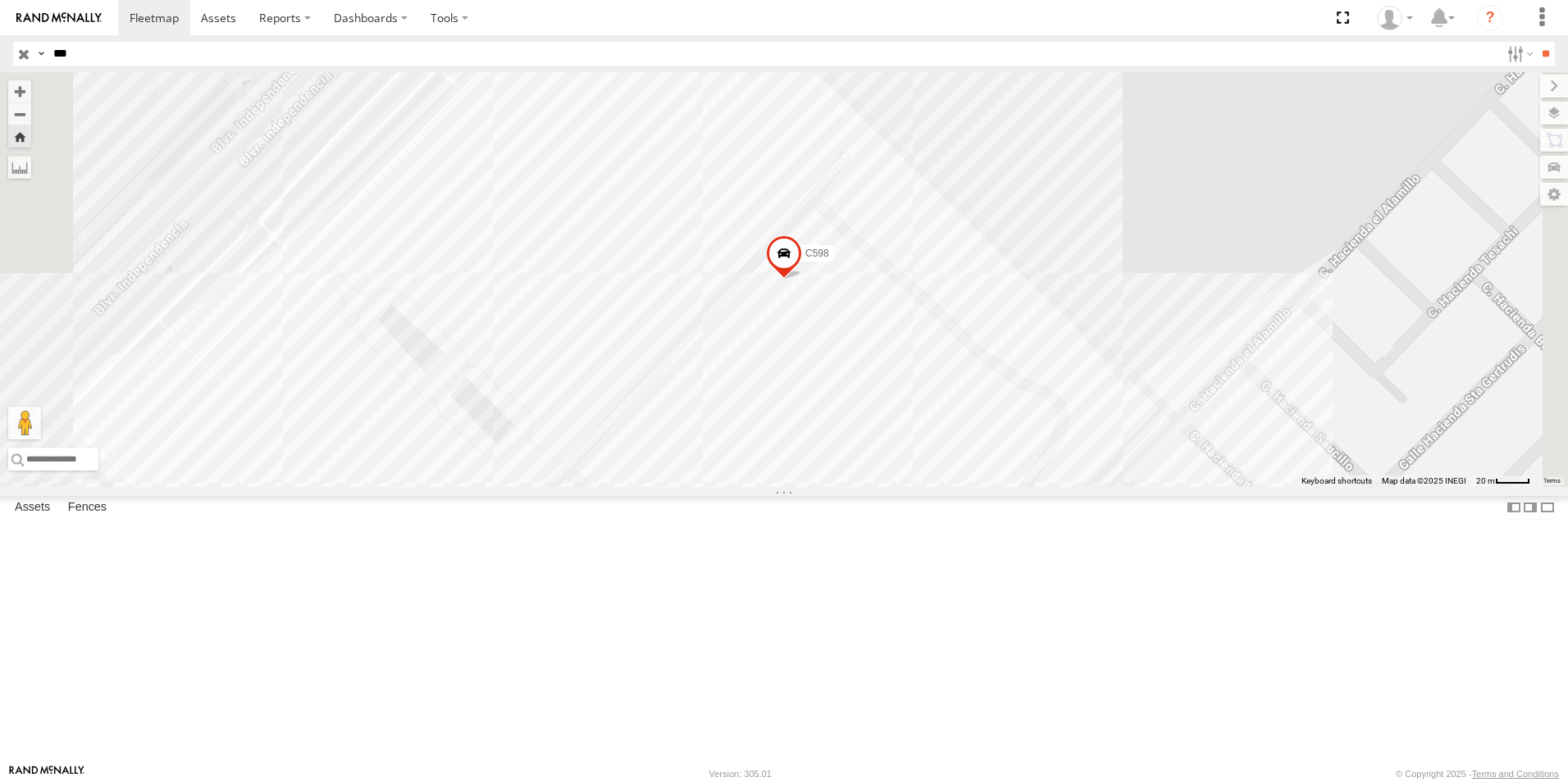 click at bounding box center (784, 257) 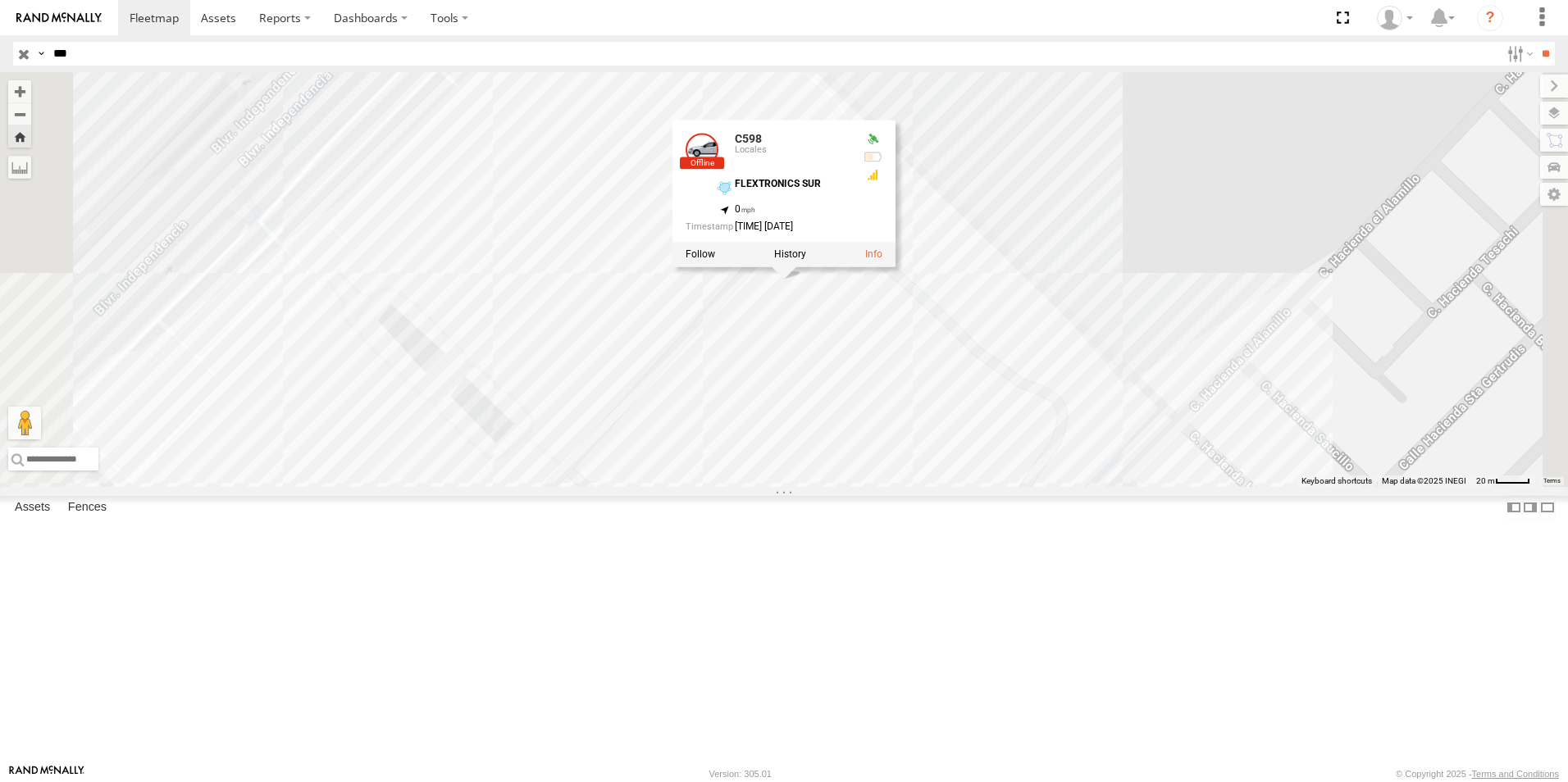 click on "C598 C598 Locales FLEXTRONICS SUR [LATITUDE] ,  [LONGITUDE] 0 [TIME] [DATE]" at bounding box center [784, 280] 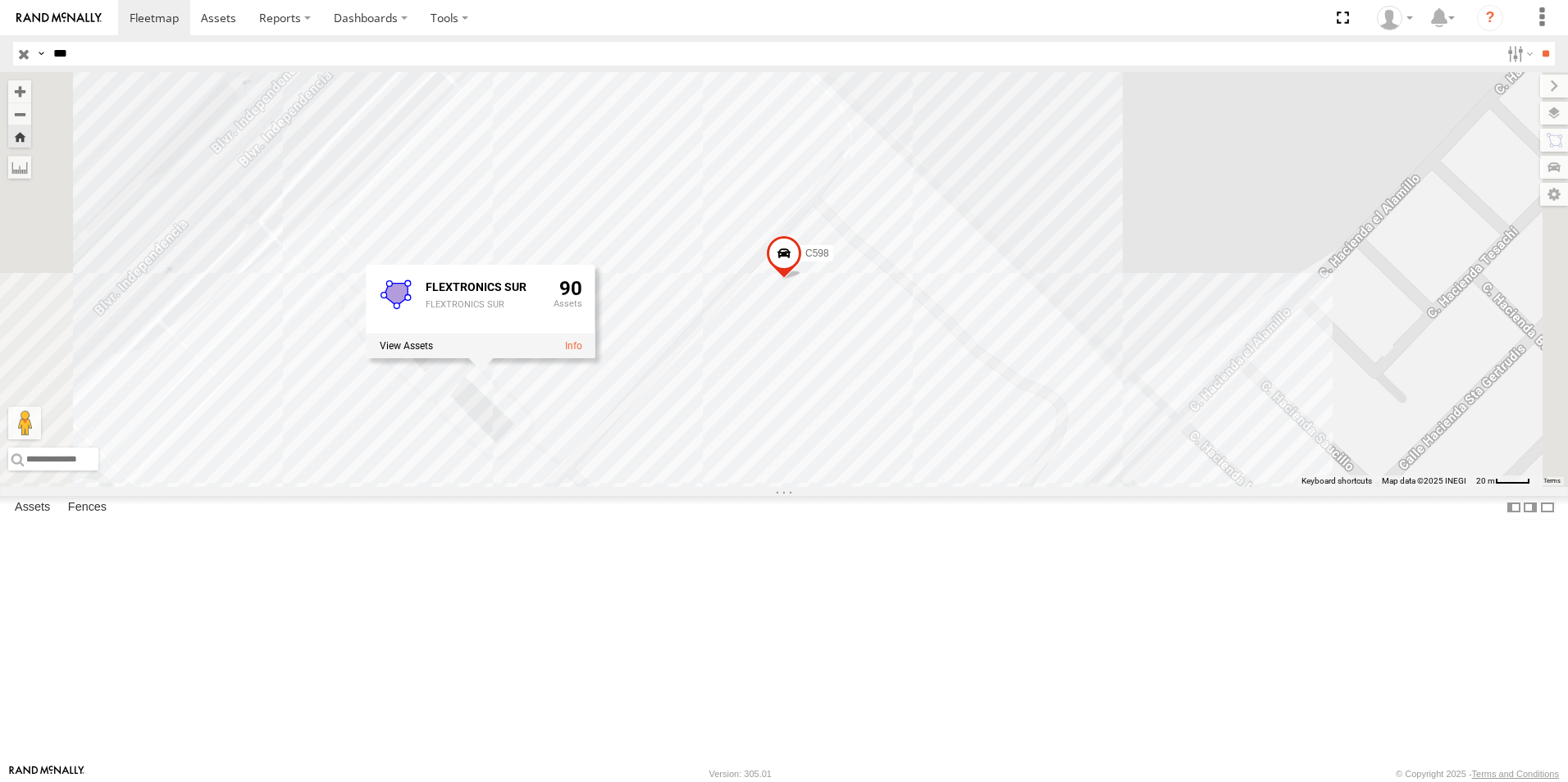 click at bounding box center (784, 257) 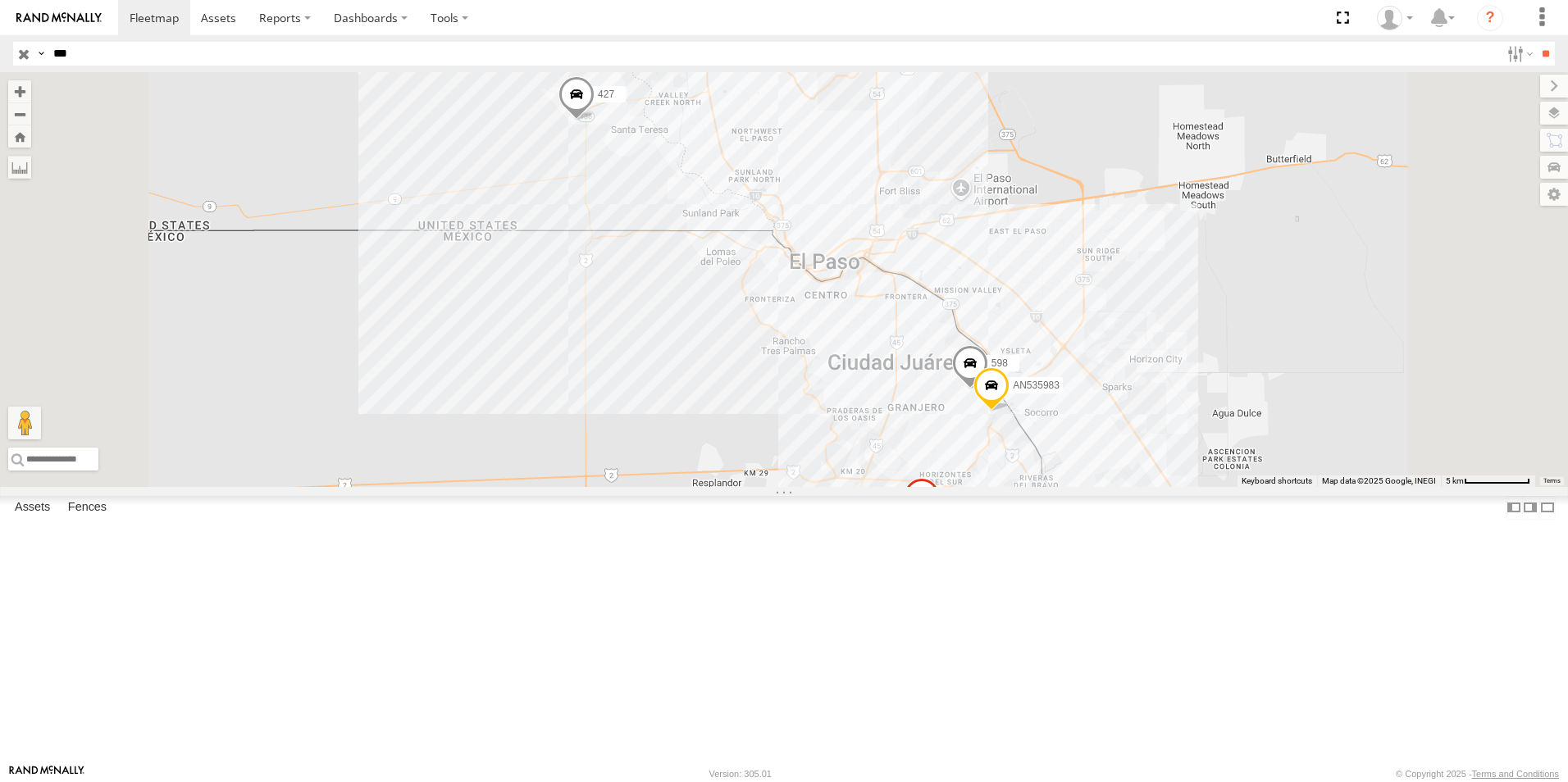 click on "***" at bounding box center [773, 53] 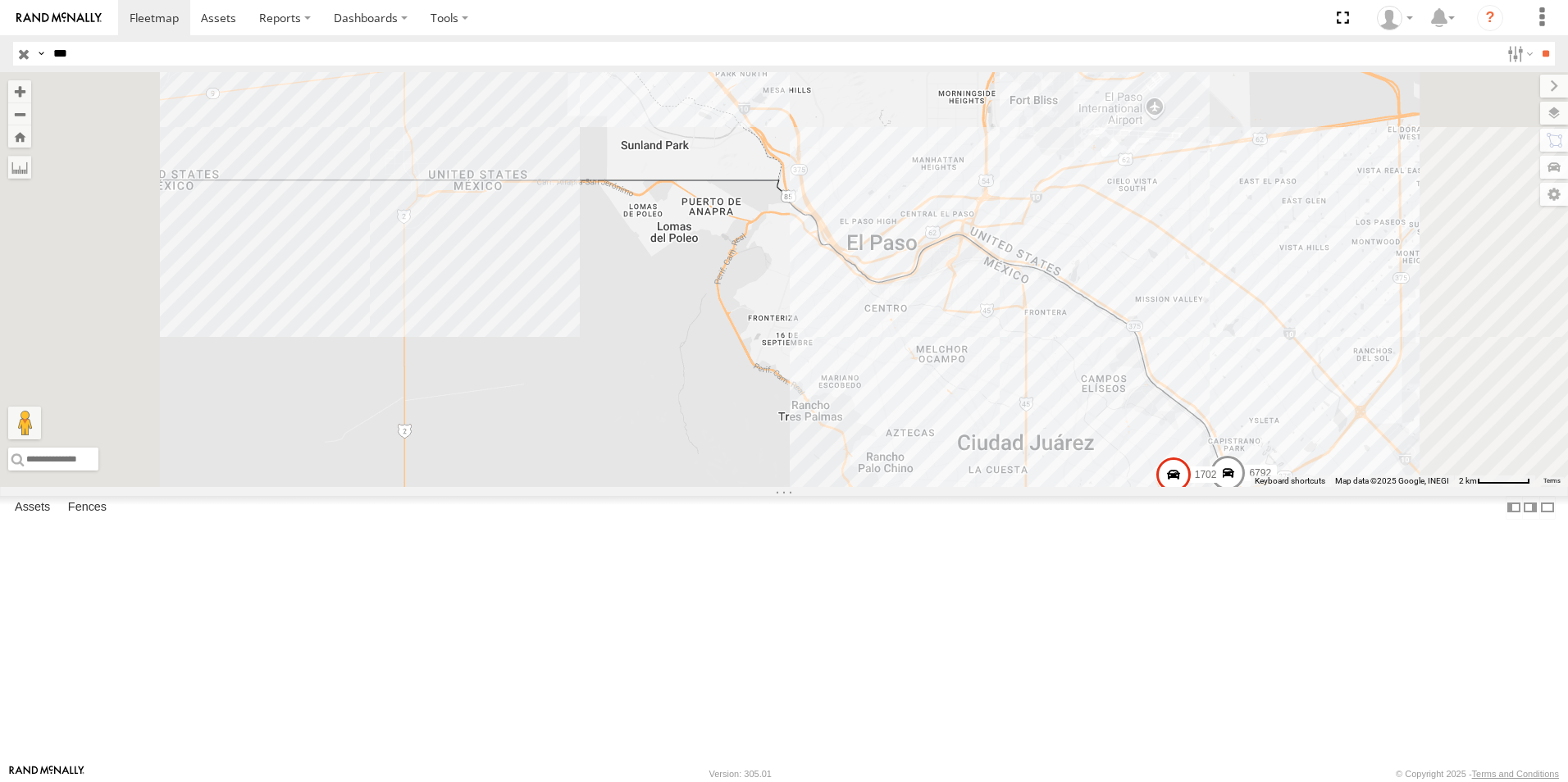 click on "674" at bounding box center (0, 0) 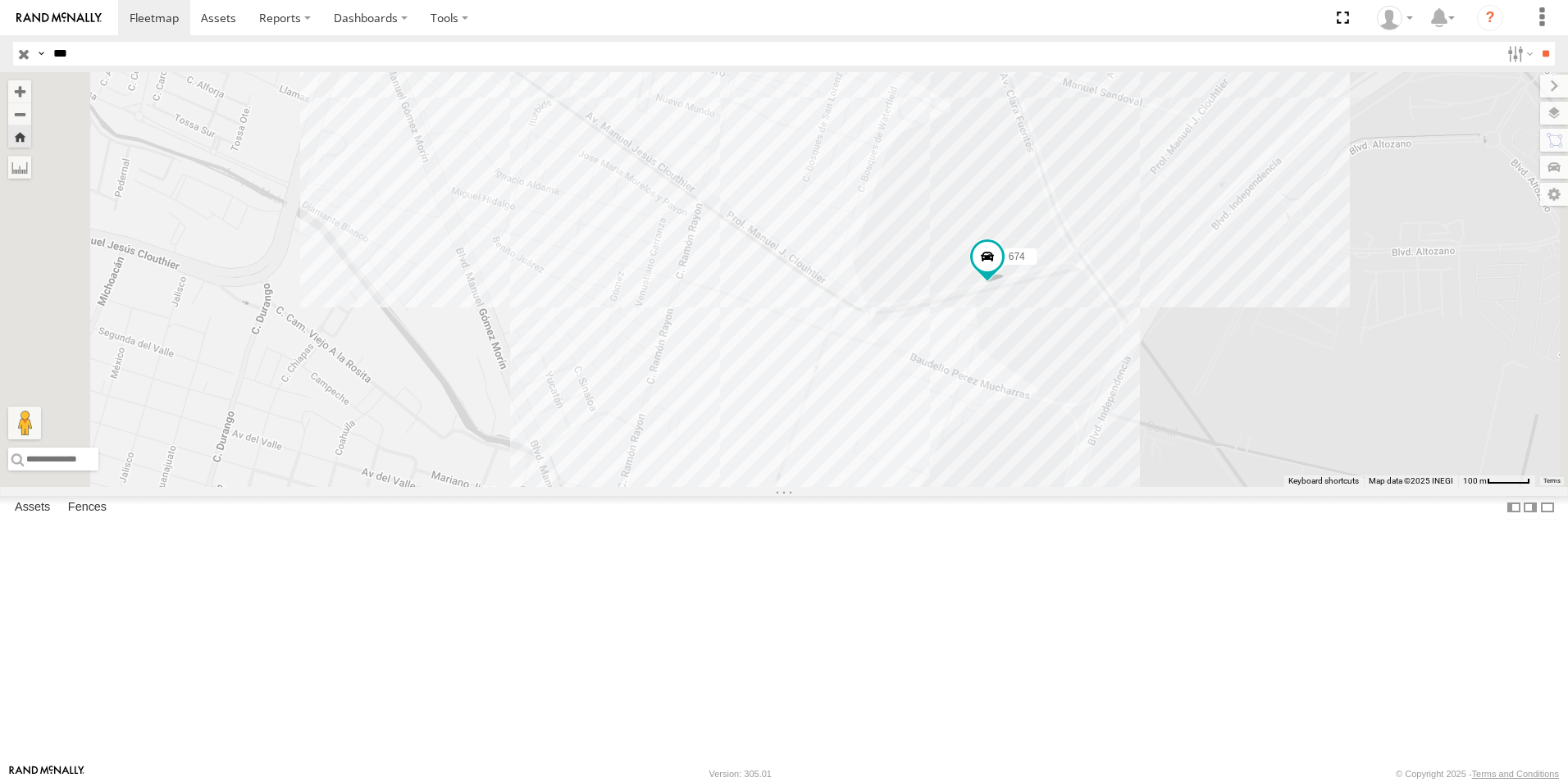 click on "674" at bounding box center [784, 280] 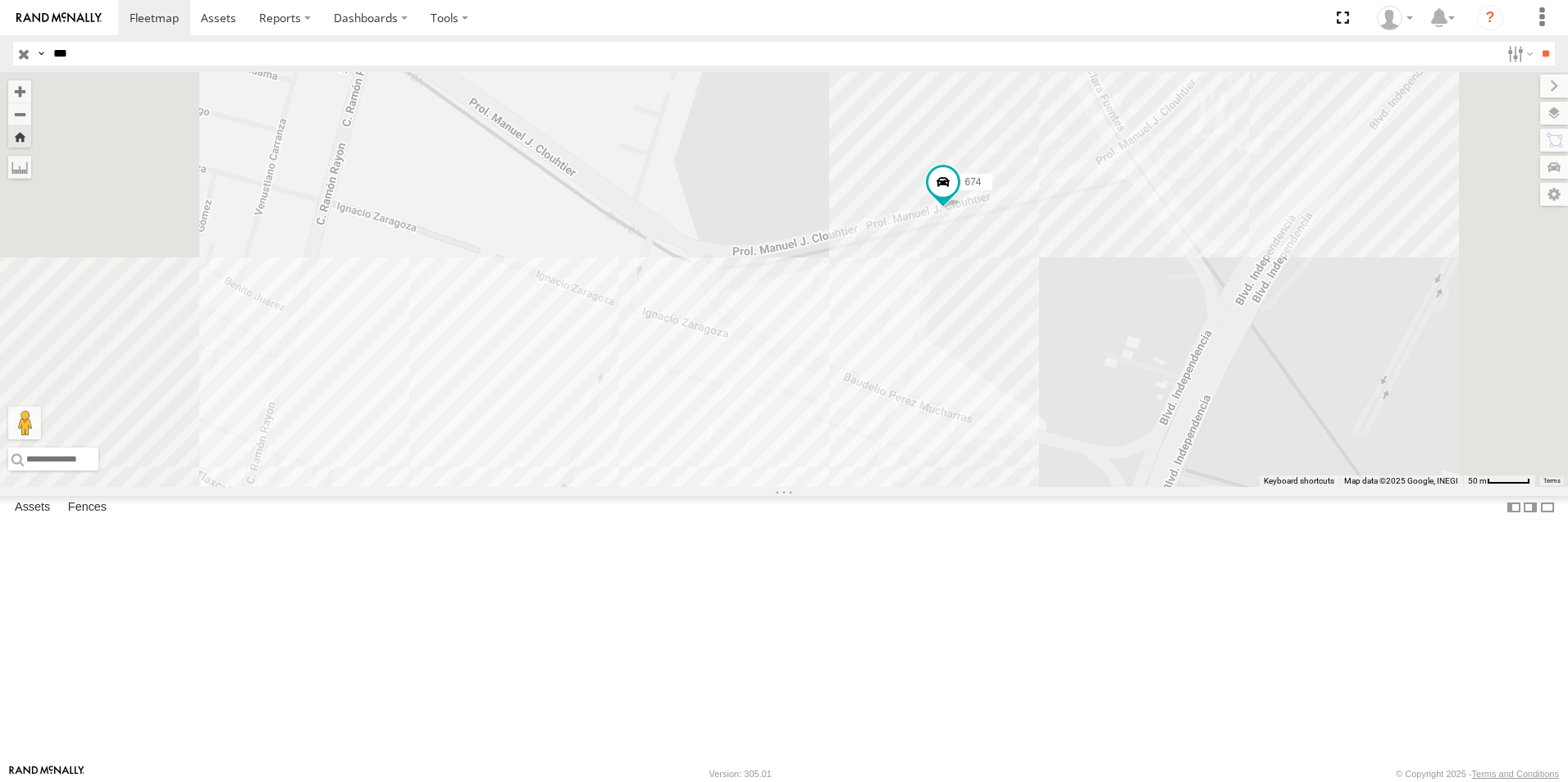 drag, startPoint x: 1329, startPoint y: 284, endPoint x: 1365, endPoint y: 208, distance: 84.09518 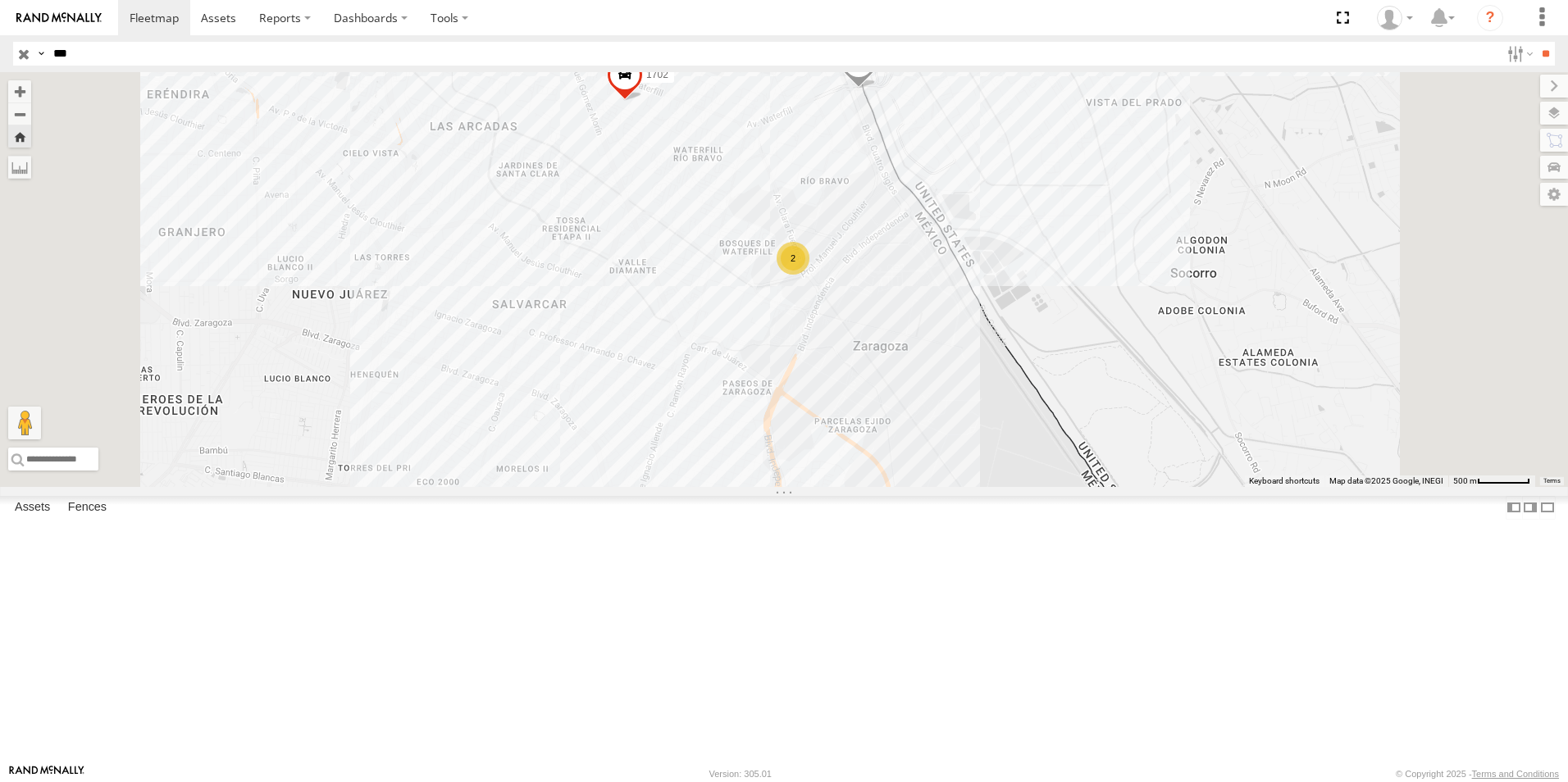 click on "674" at bounding box center [0, 0] 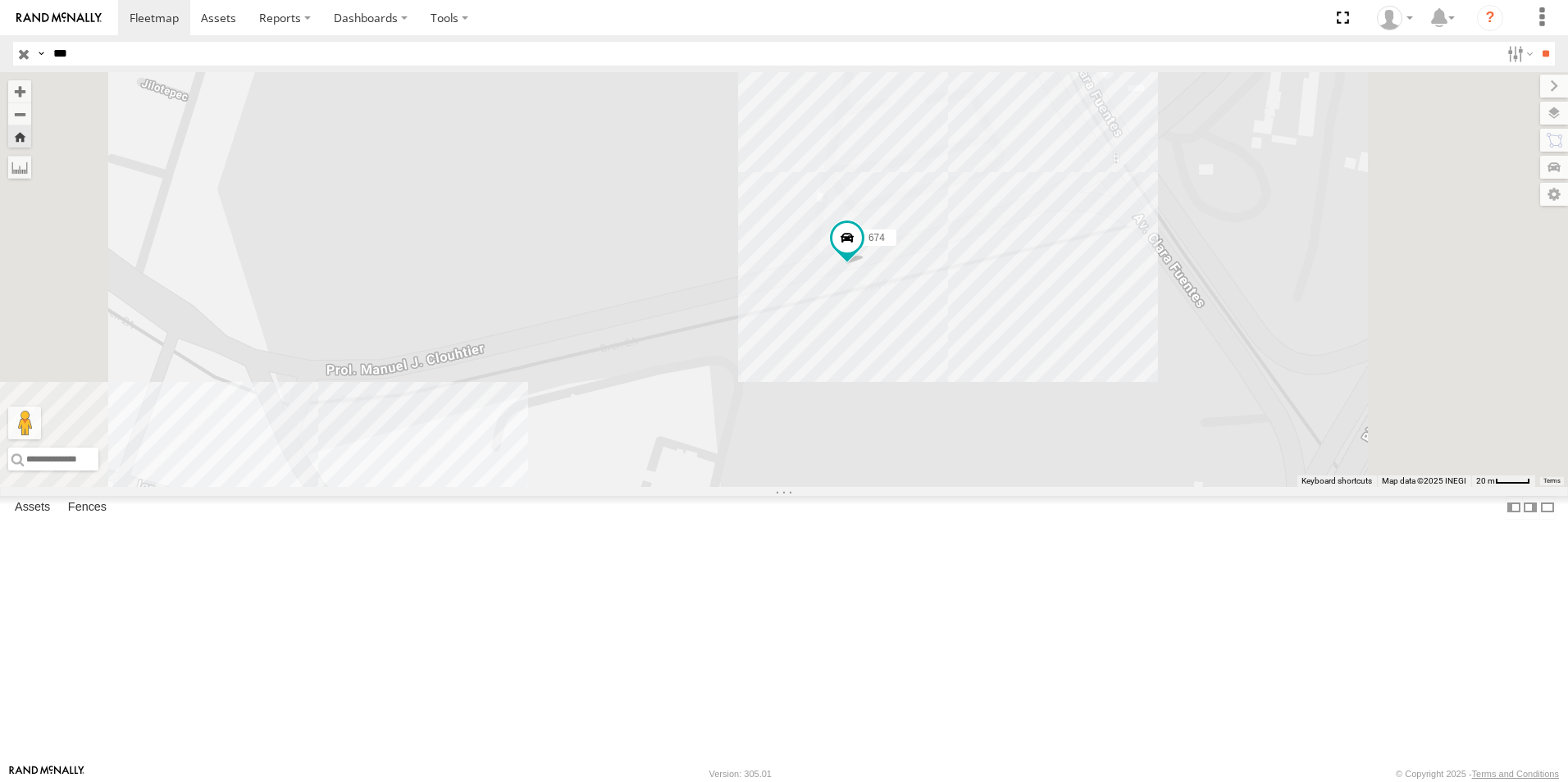 click on "674" at bounding box center (784, 280) 